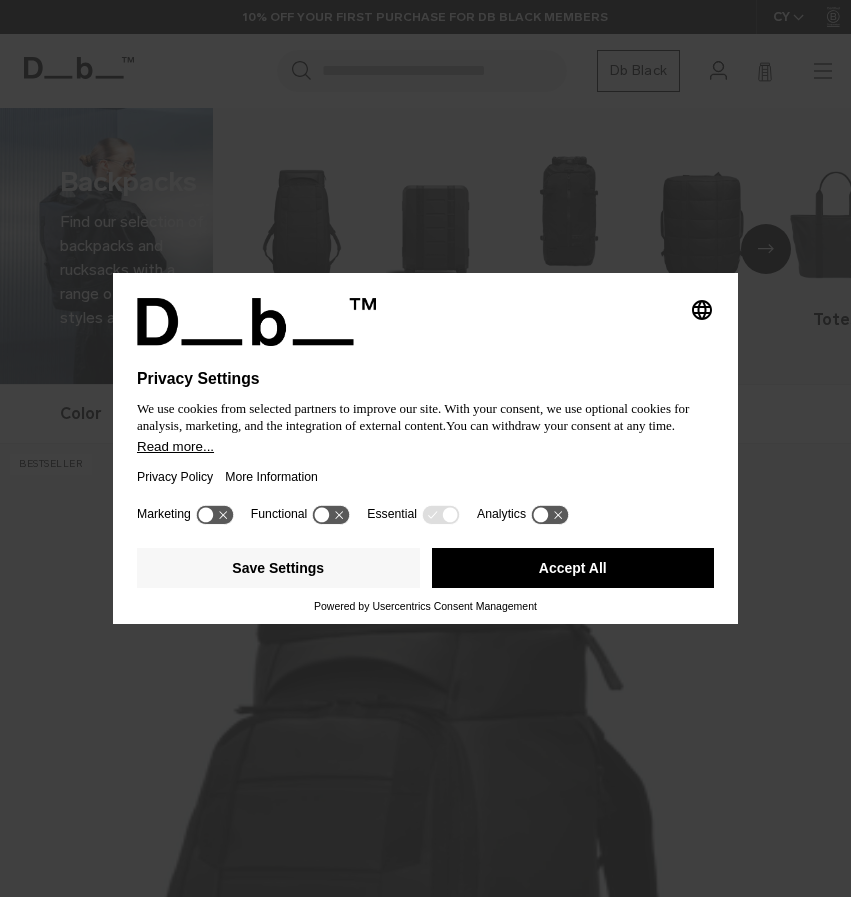 scroll, scrollTop: 0, scrollLeft: 0, axis: both 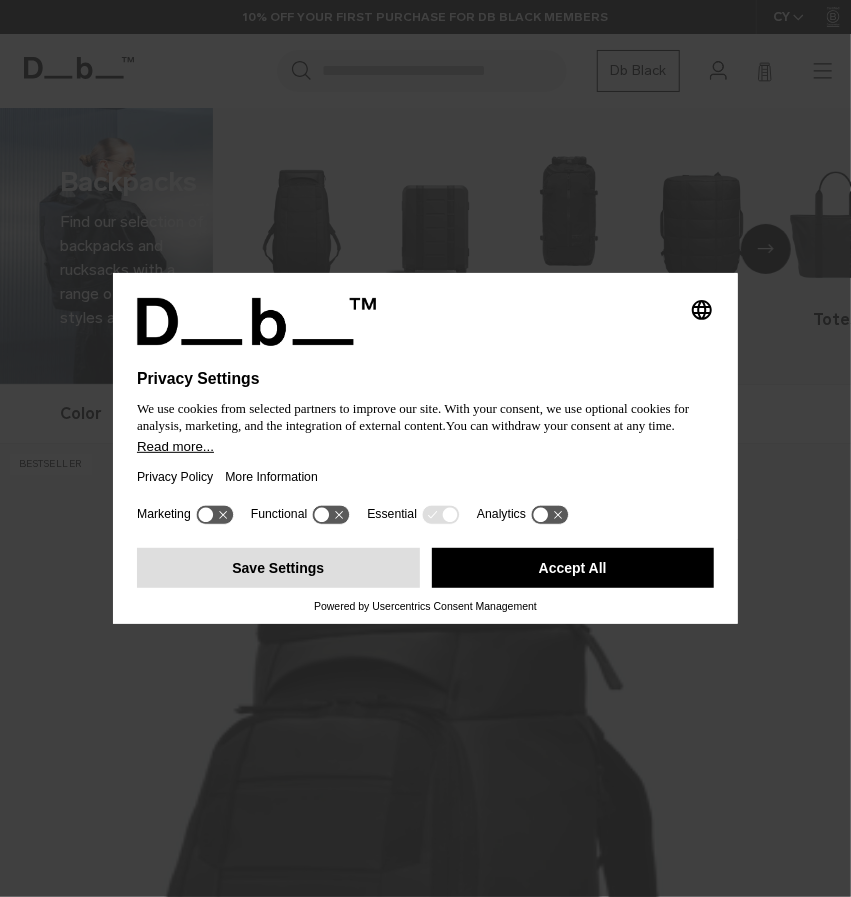 click on "Save Settings" at bounding box center (278, 568) 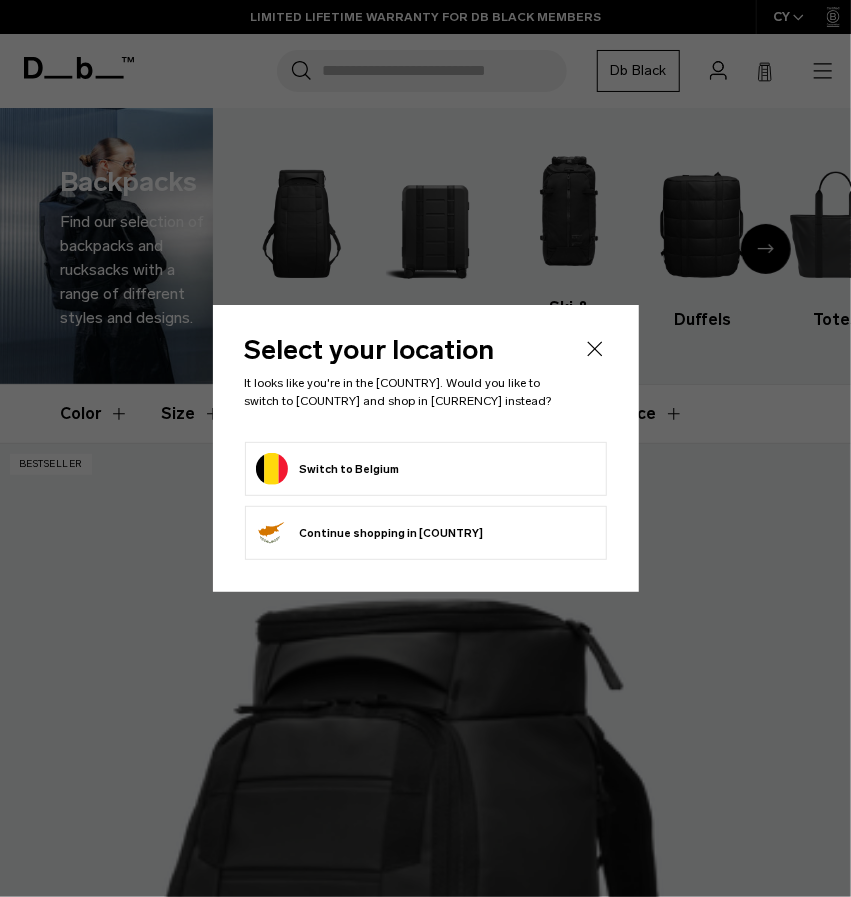 click on "Switch to Belgium" at bounding box center (328, 469) 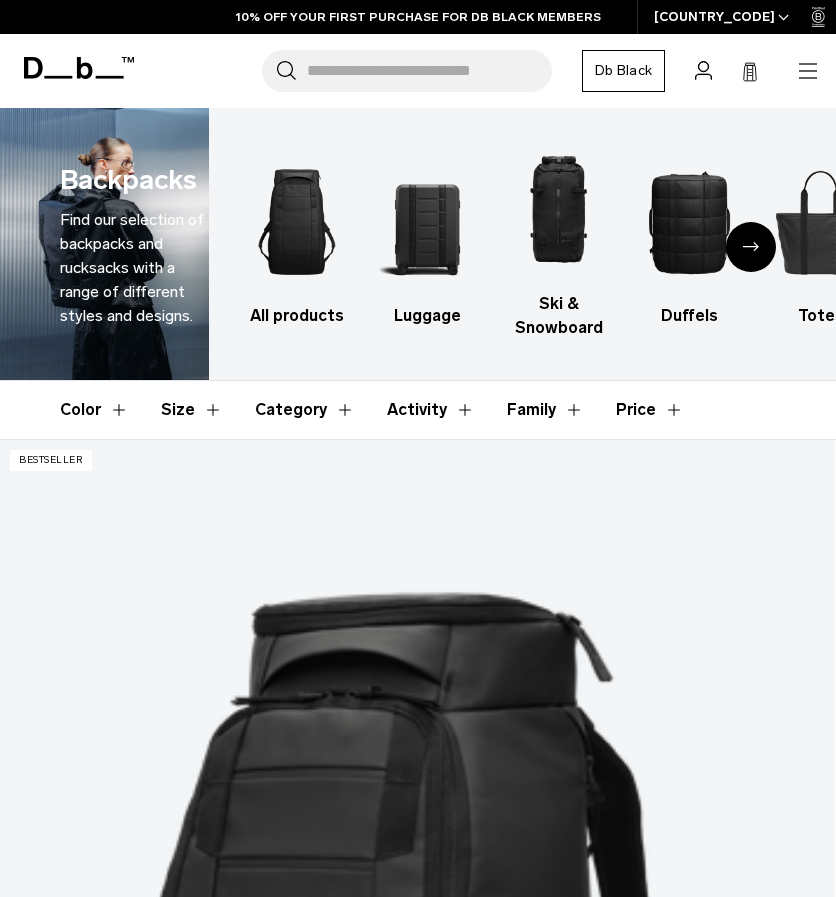 scroll, scrollTop: 0, scrollLeft: 0, axis: both 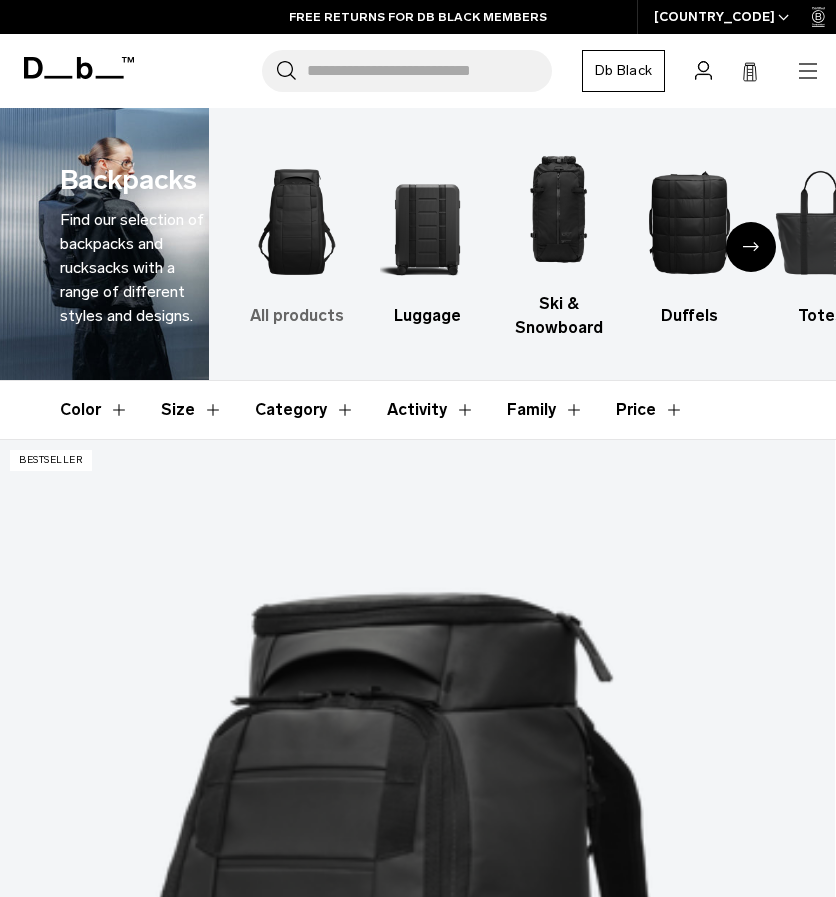 click at bounding box center (297, 222) 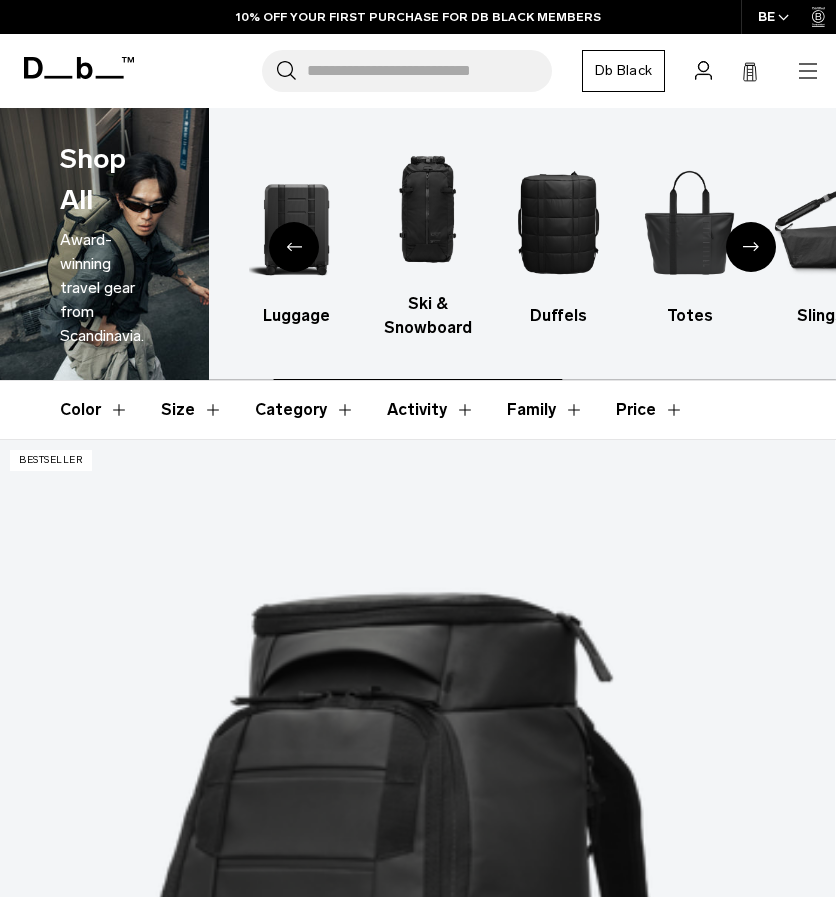 scroll, scrollTop: 0, scrollLeft: 0, axis: both 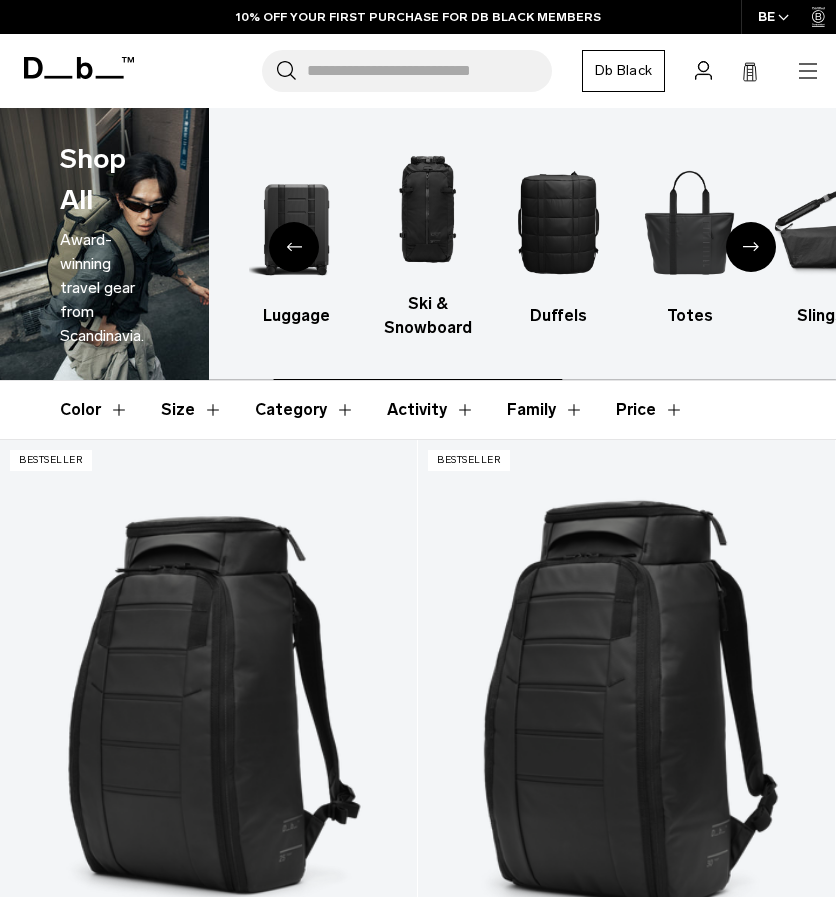 click on "Size" at bounding box center [192, 410] 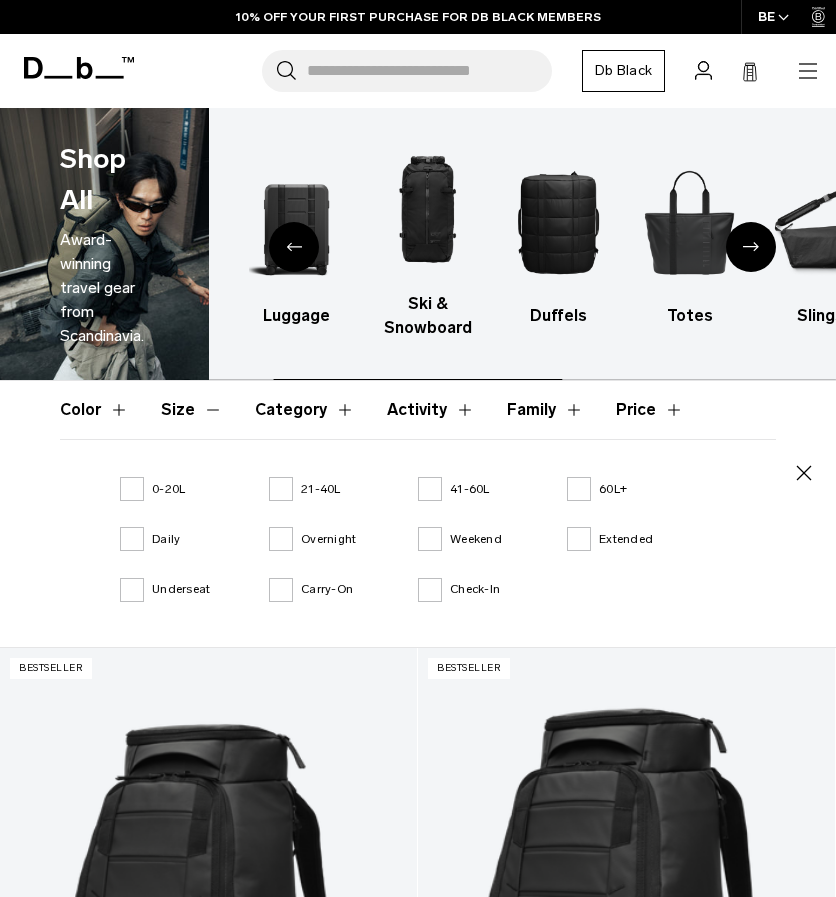 scroll, scrollTop: 0, scrollLeft: 0, axis: both 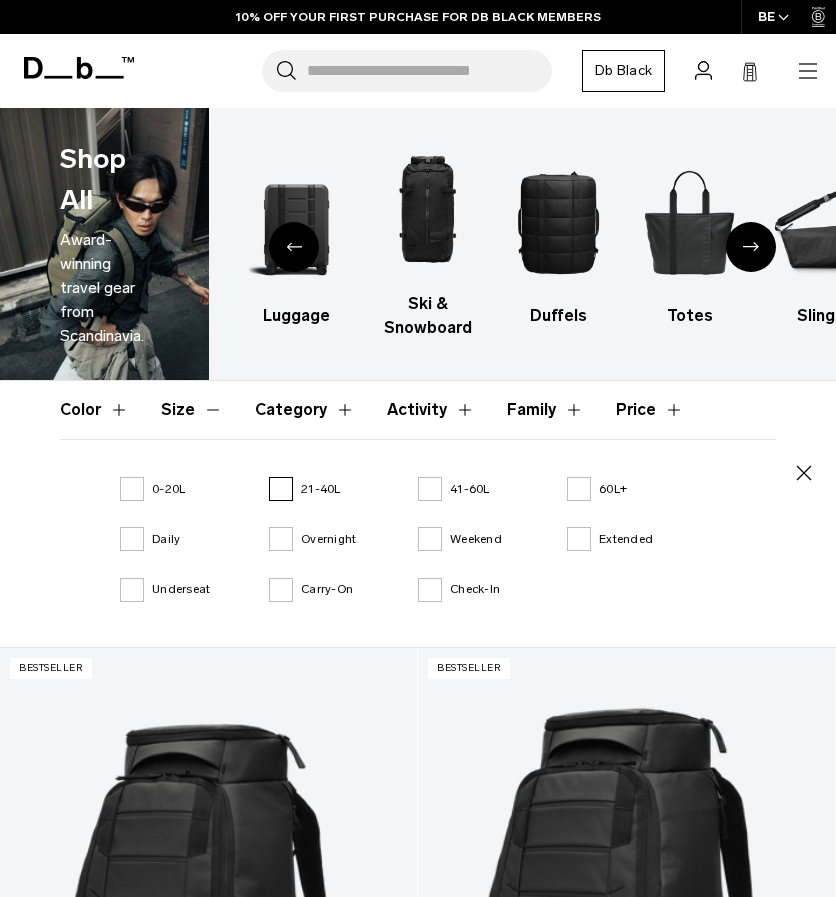 click on "21-40L" at bounding box center [305, 489] 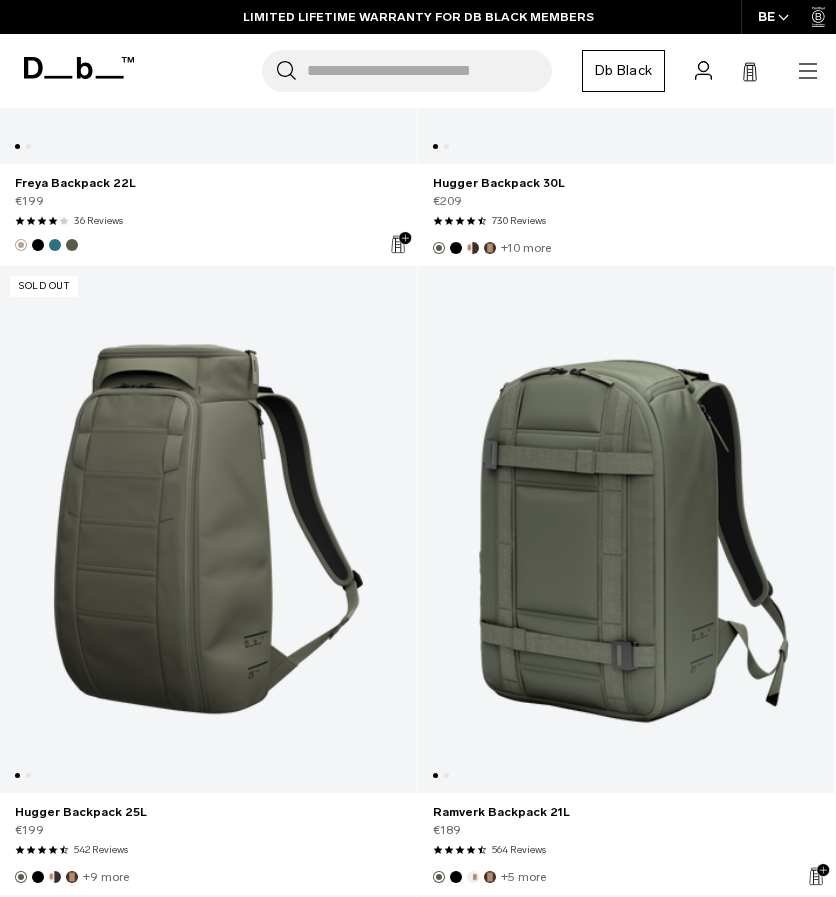 scroll, scrollTop: 7354, scrollLeft: 0, axis: vertical 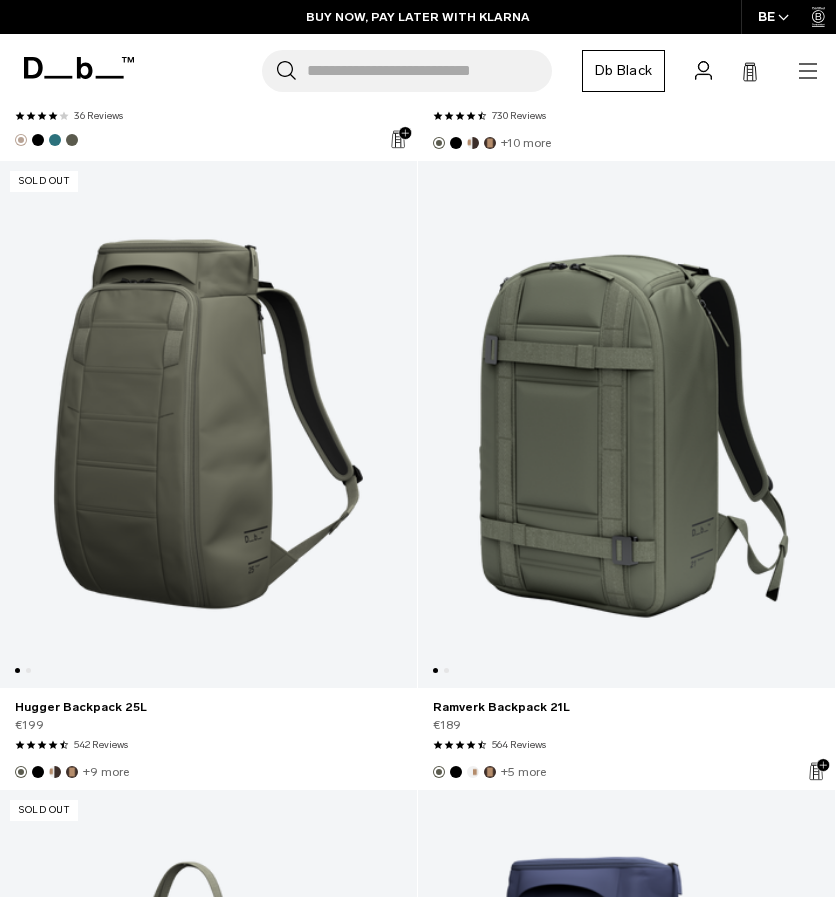 click at bounding box center [626, 424] 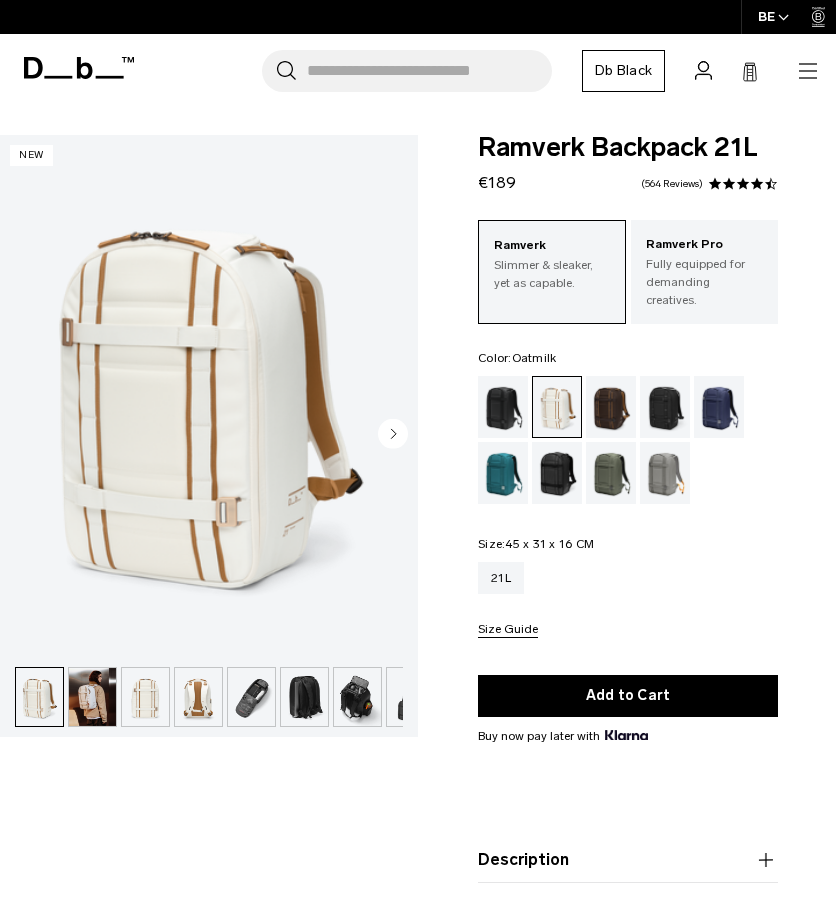 scroll, scrollTop: 0, scrollLeft: 0, axis: both 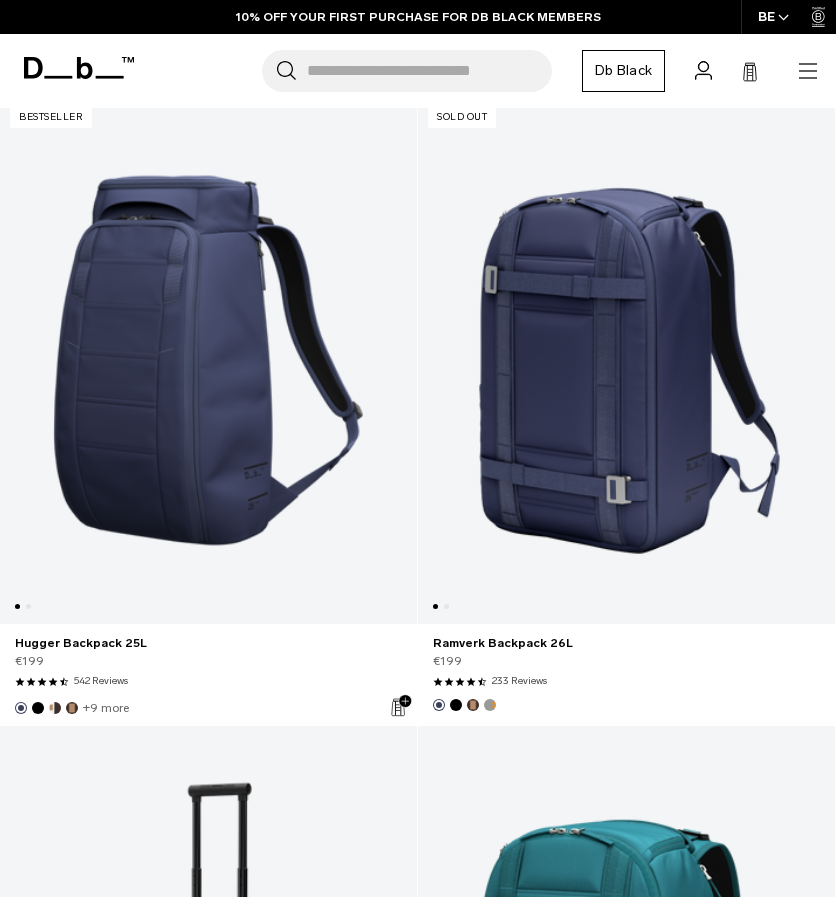 click at bounding box center [208, 360] 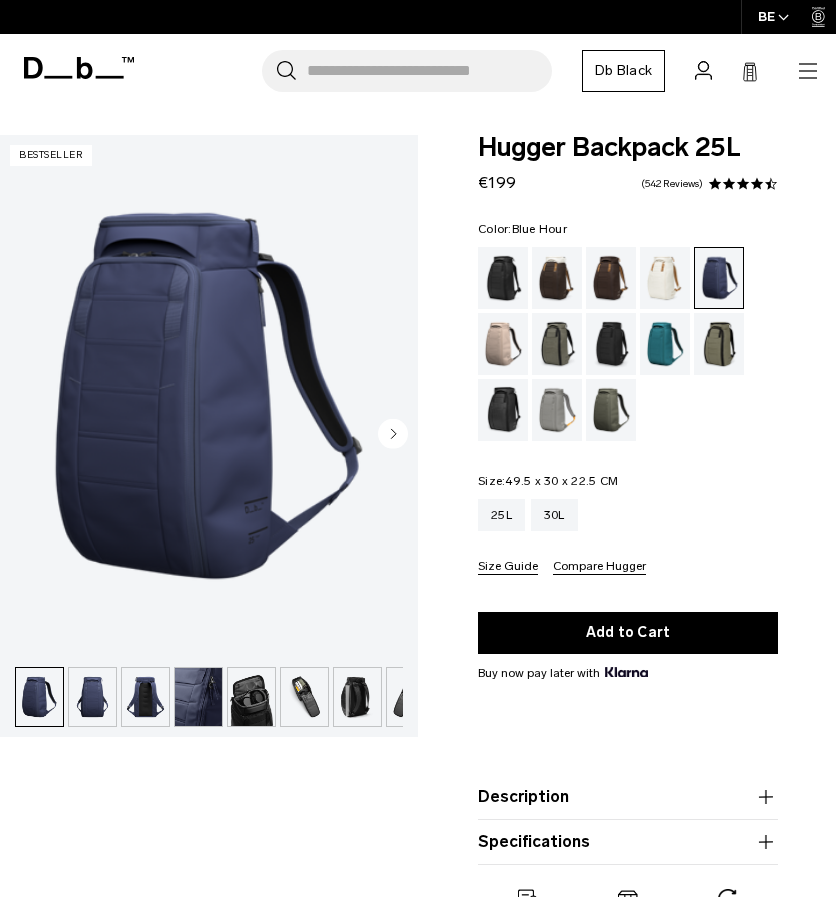 scroll, scrollTop: 0, scrollLeft: 0, axis: both 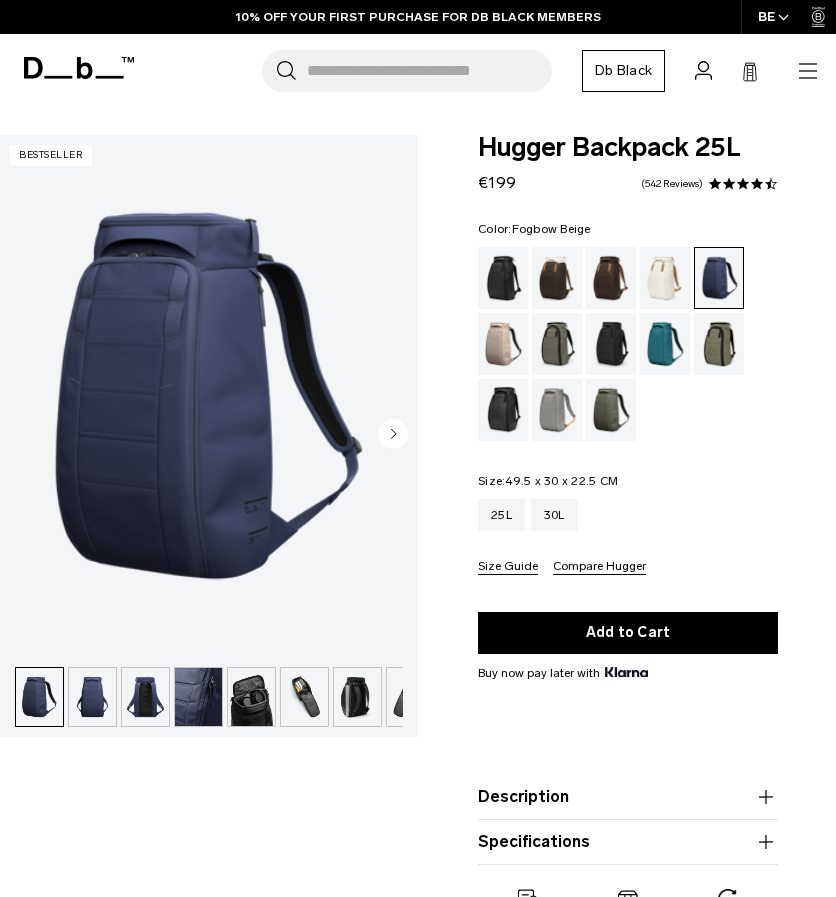 click at bounding box center [503, 344] 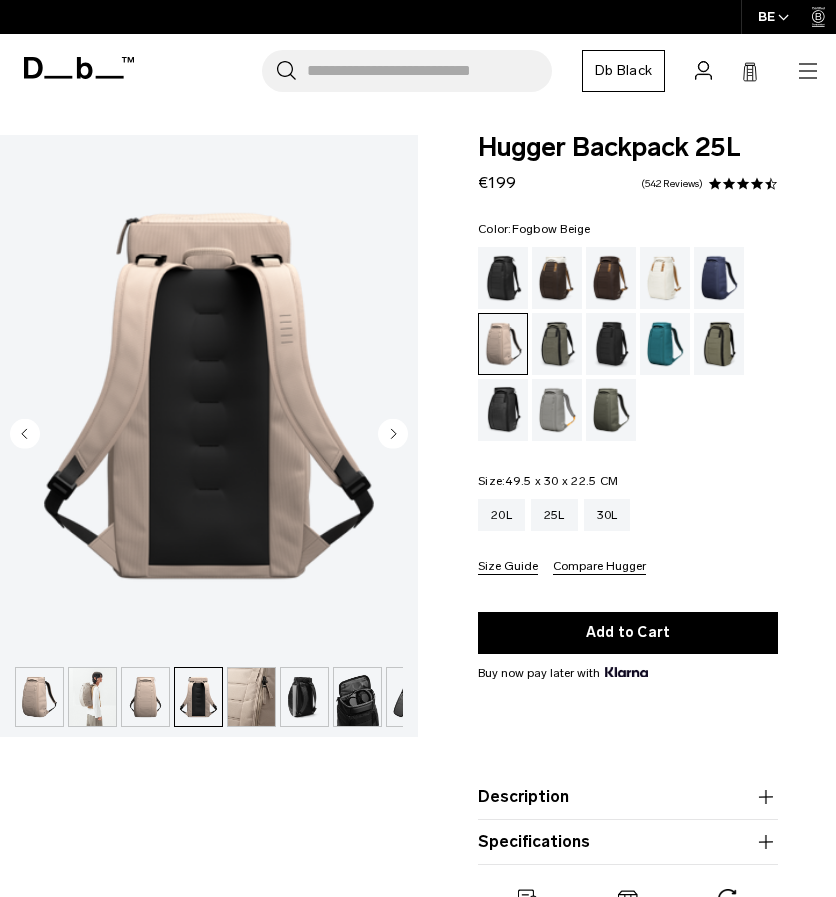 scroll, scrollTop: 0, scrollLeft: 0, axis: both 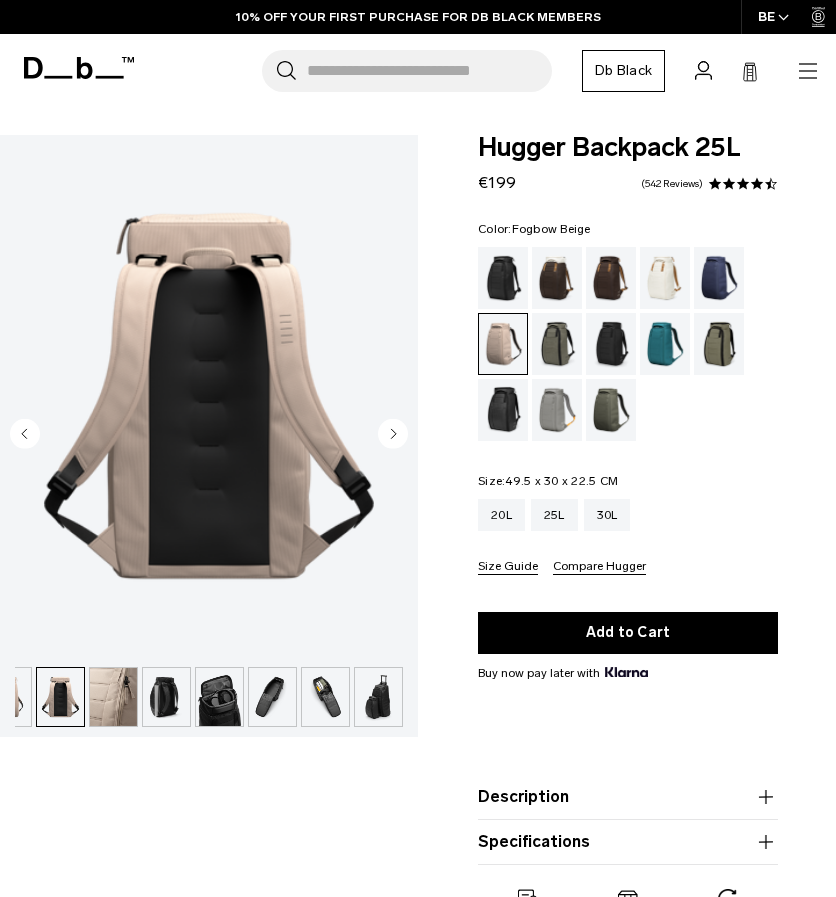 click at bounding box center (219, 697) 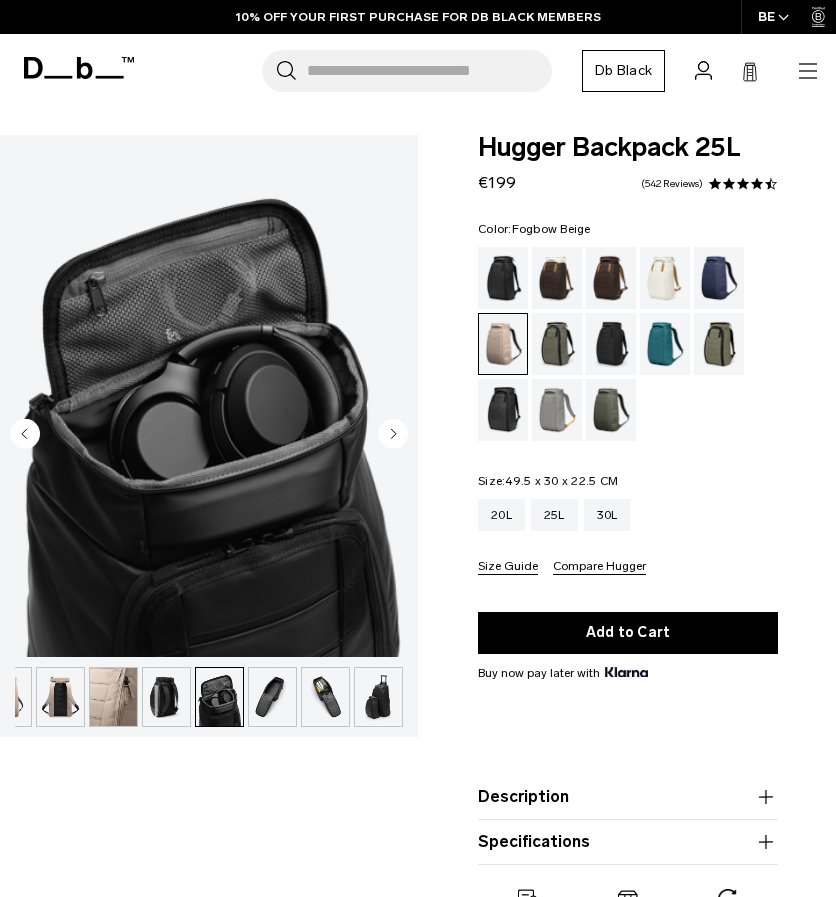 scroll, scrollTop: 0, scrollLeft: 138, axis: horizontal 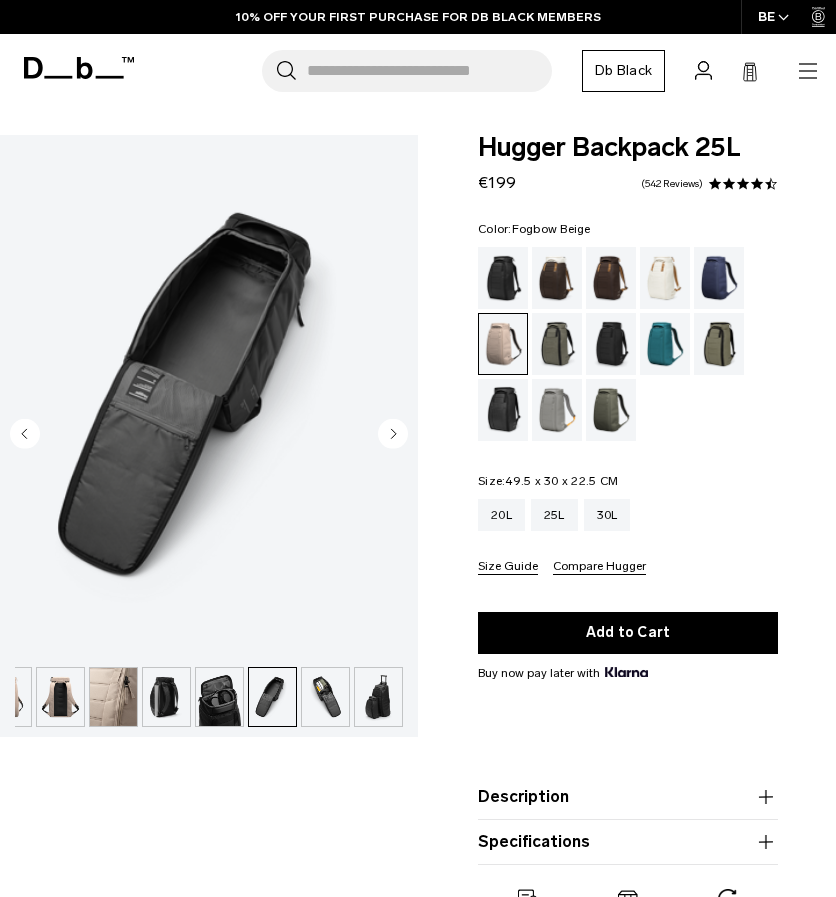 click at bounding box center [325, 697] 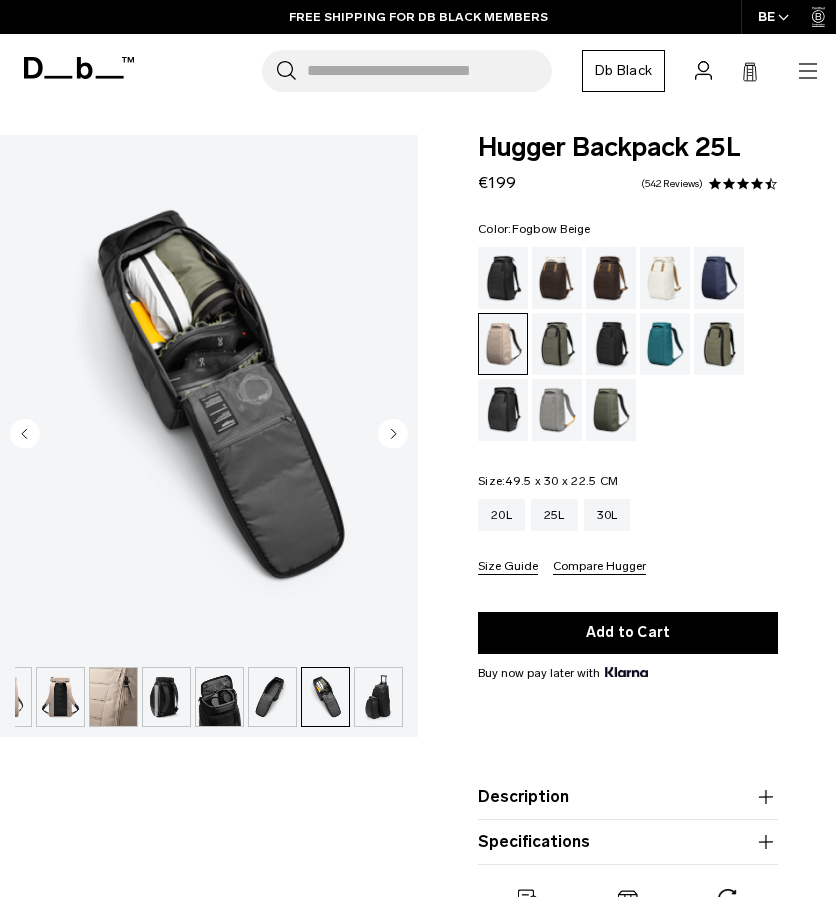 click at bounding box center [272, 697] 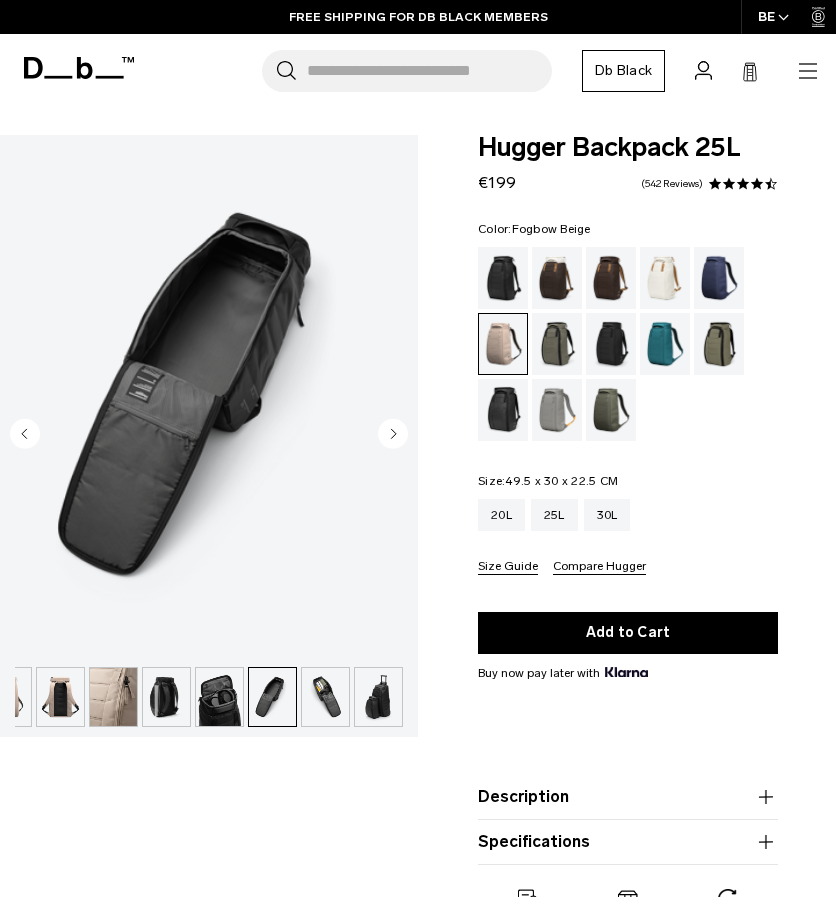 click at bounding box center (219, 697) 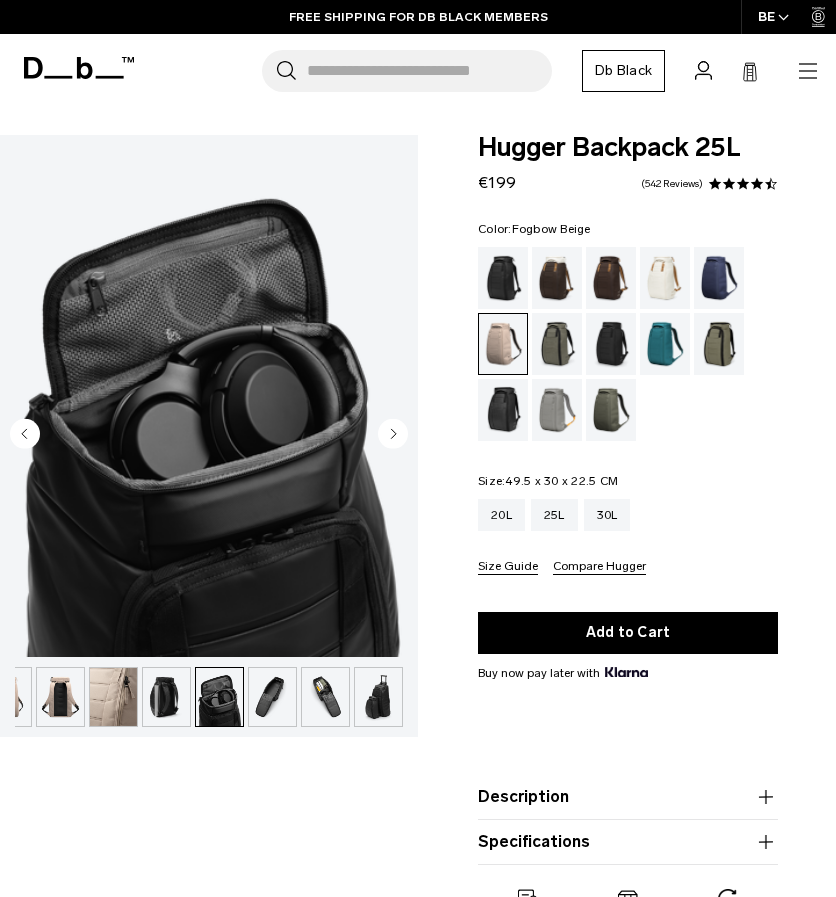 click at bounding box center (166, 697) 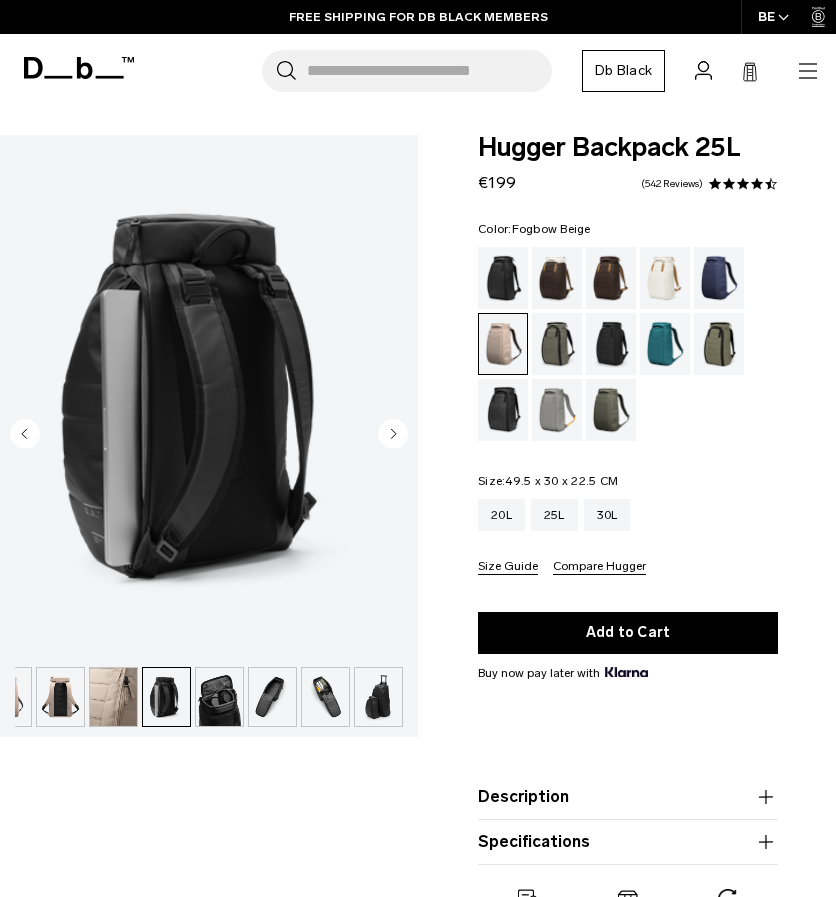 click at bounding box center (113, 697) 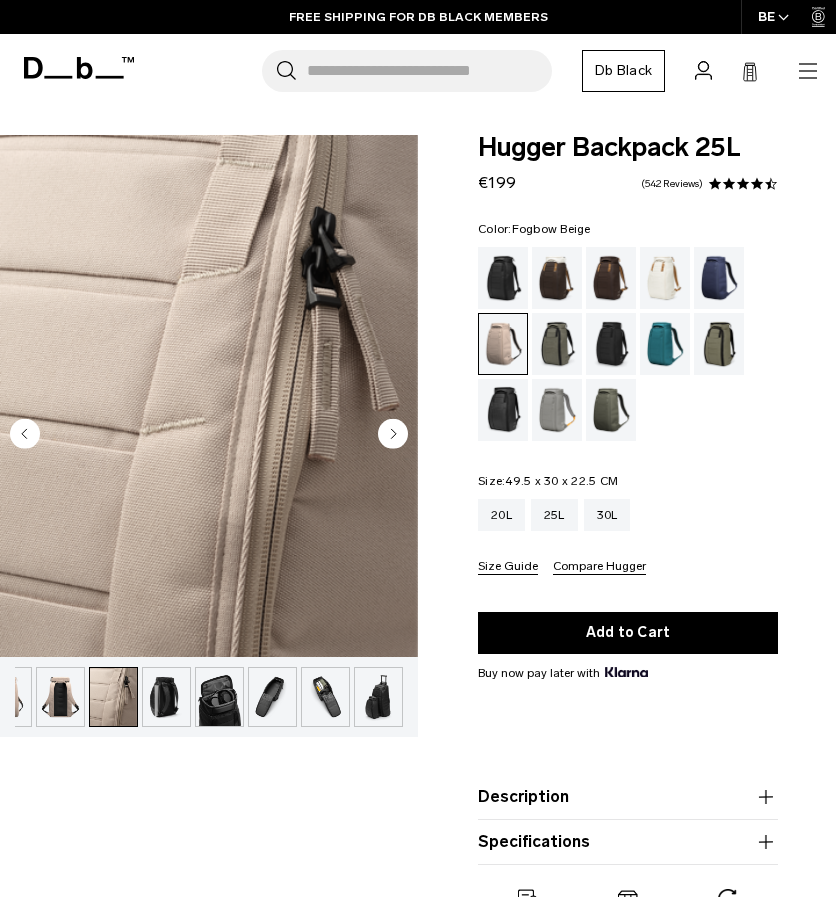 click at bounding box center (113, 697) 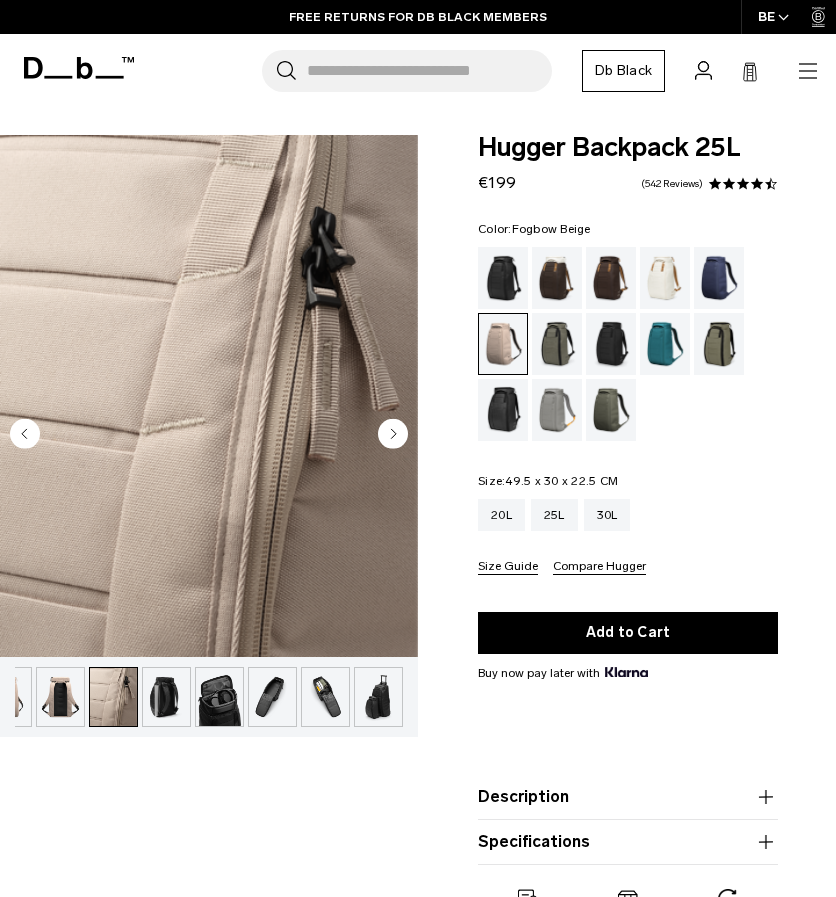 click at bounding box center [60, 697] 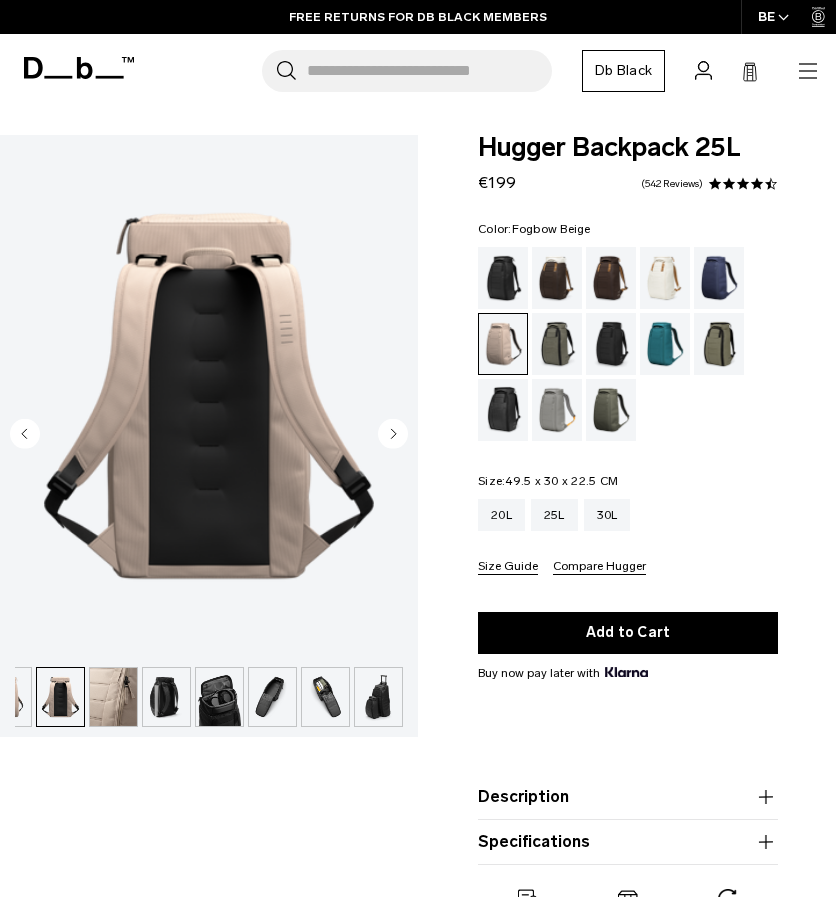 click at bounding box center [60, 697] 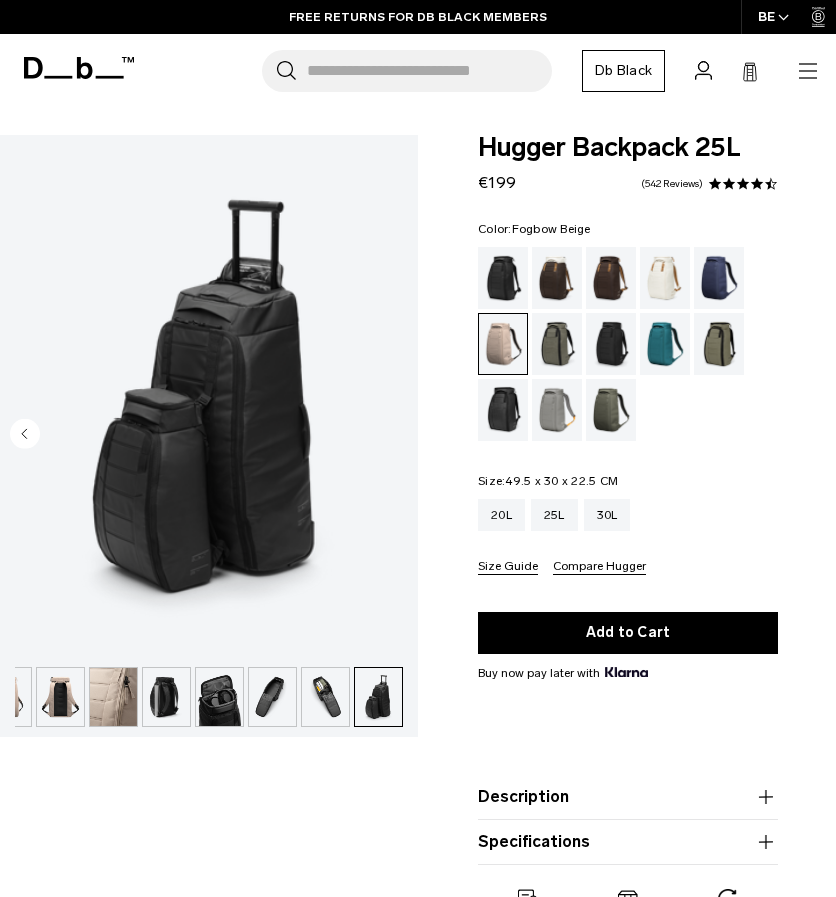 click at bounding box center [325, 697] 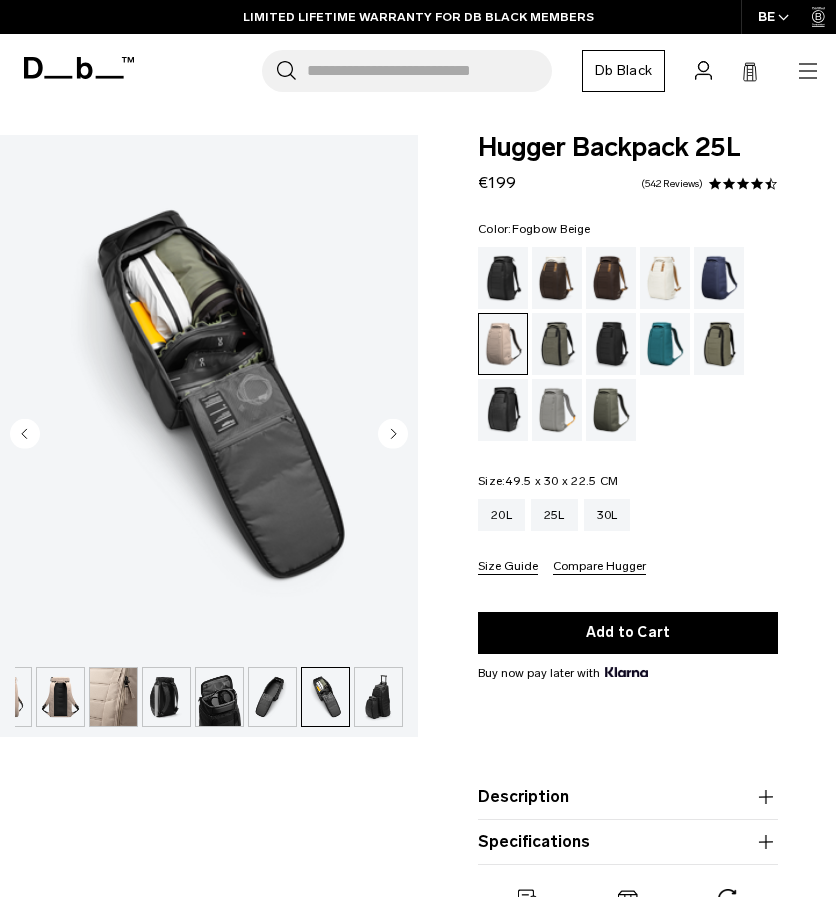 click 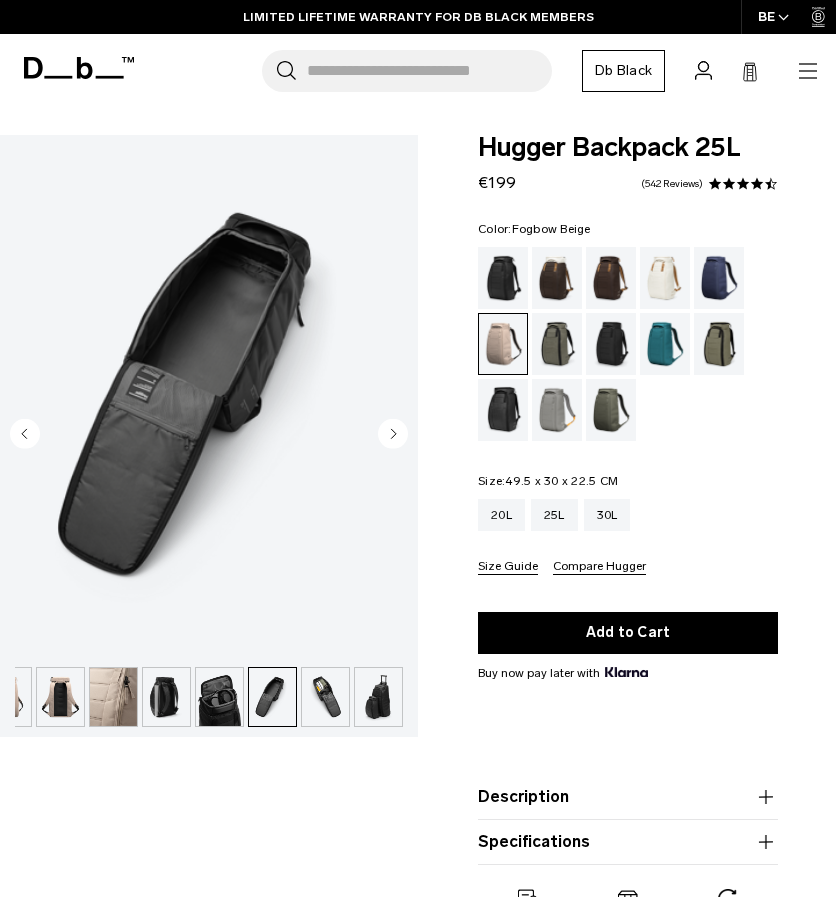 click 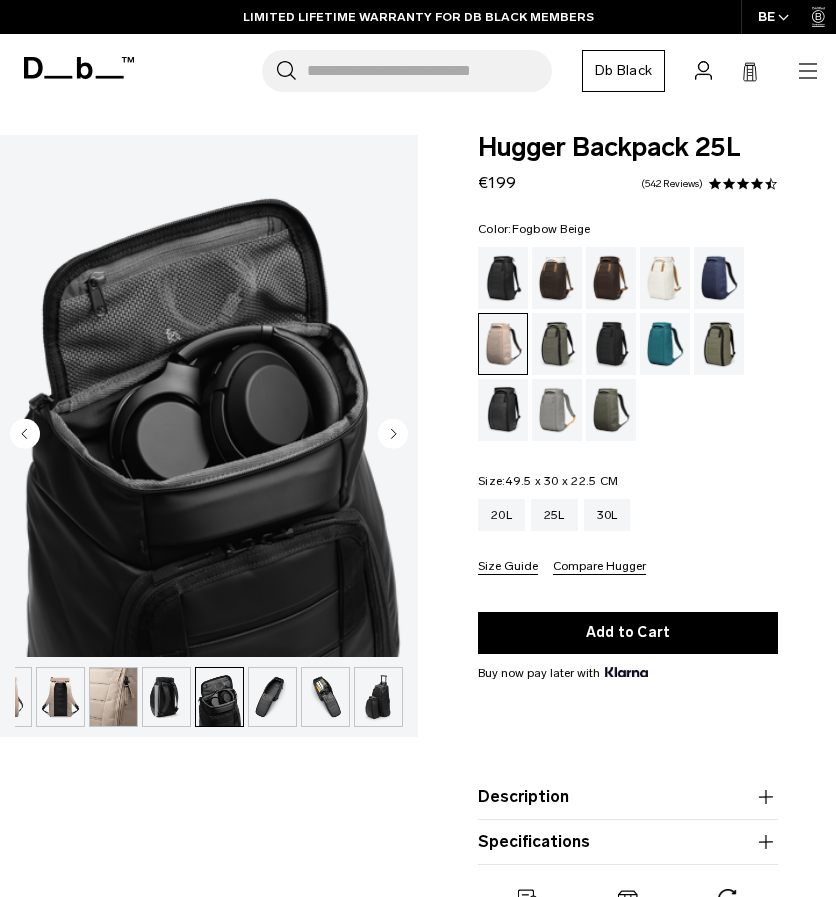 click 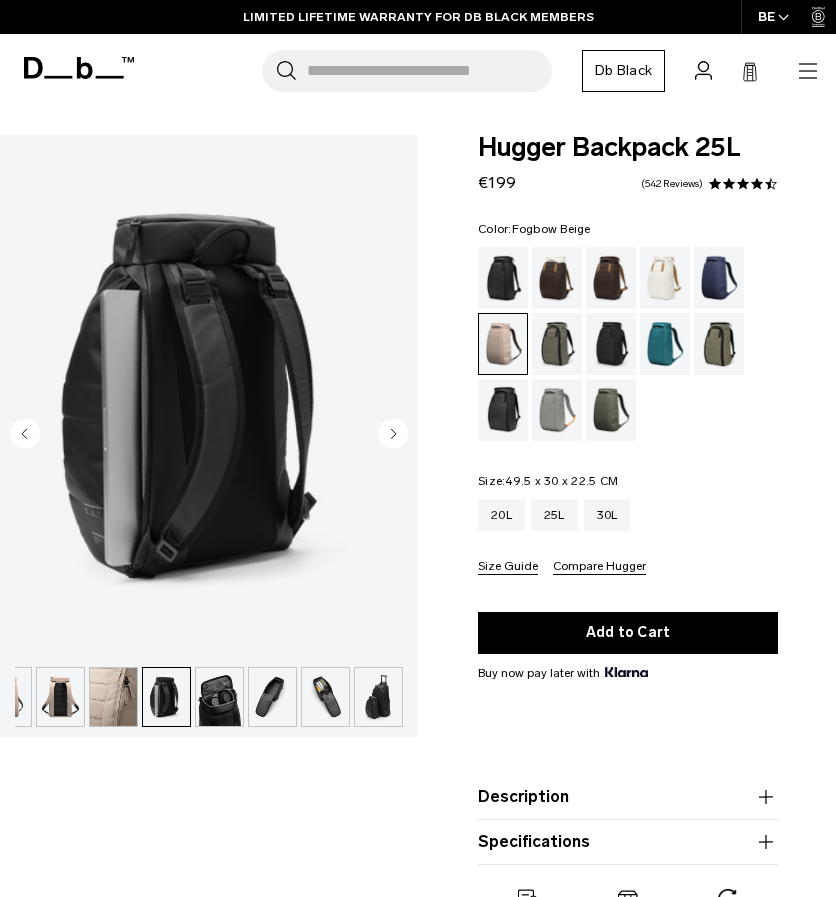 click 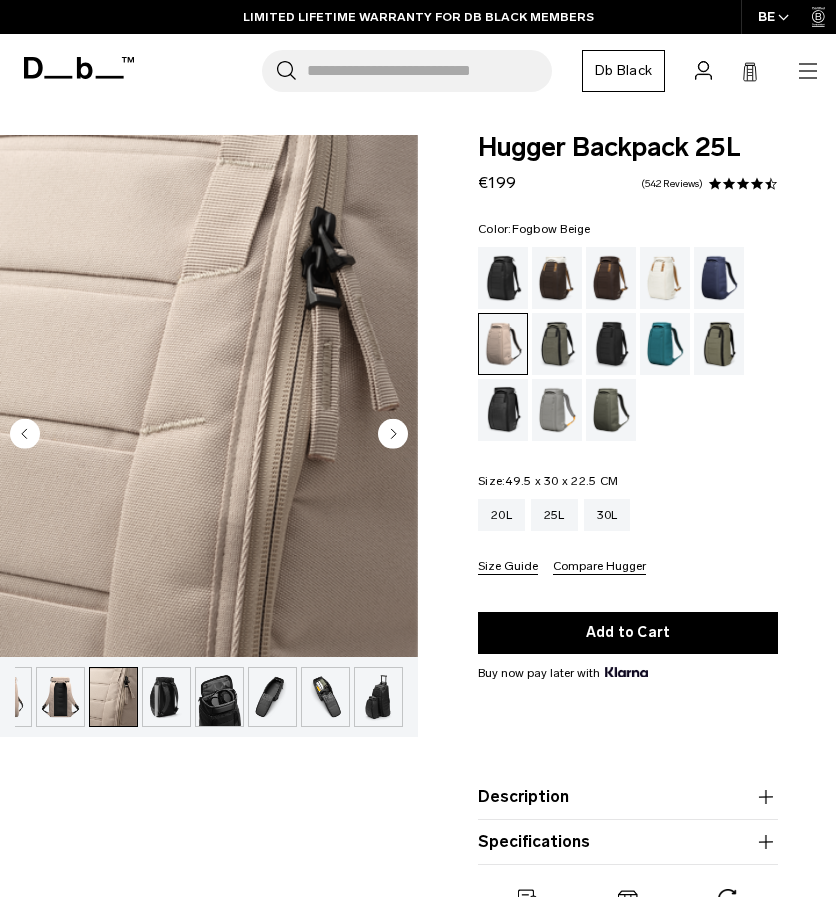 click 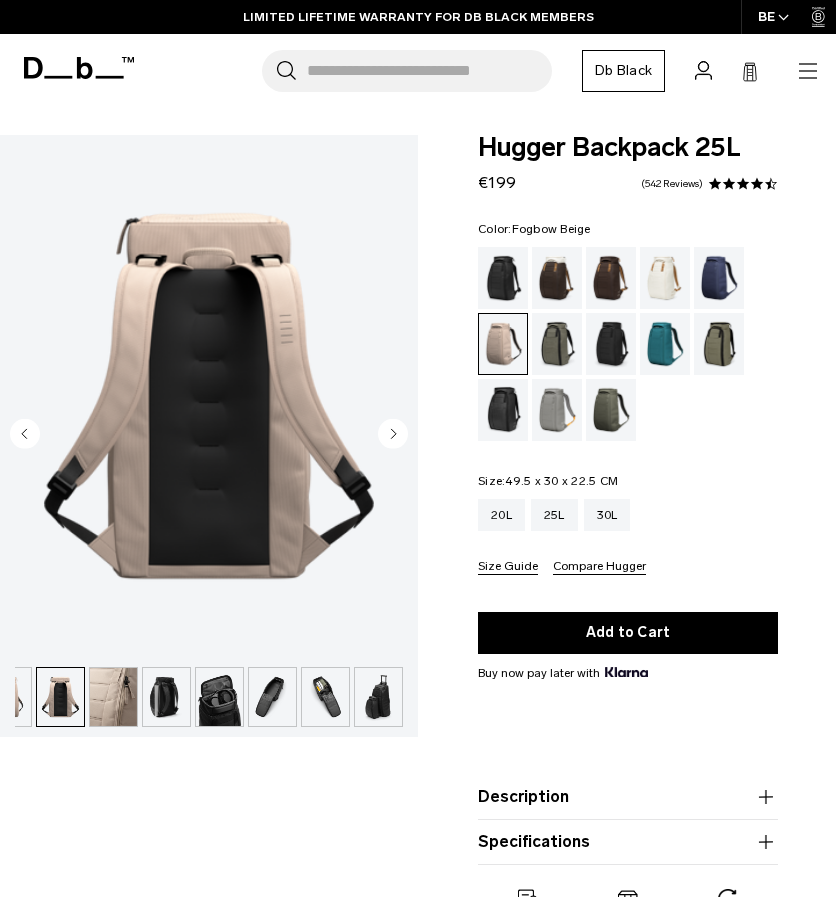 click 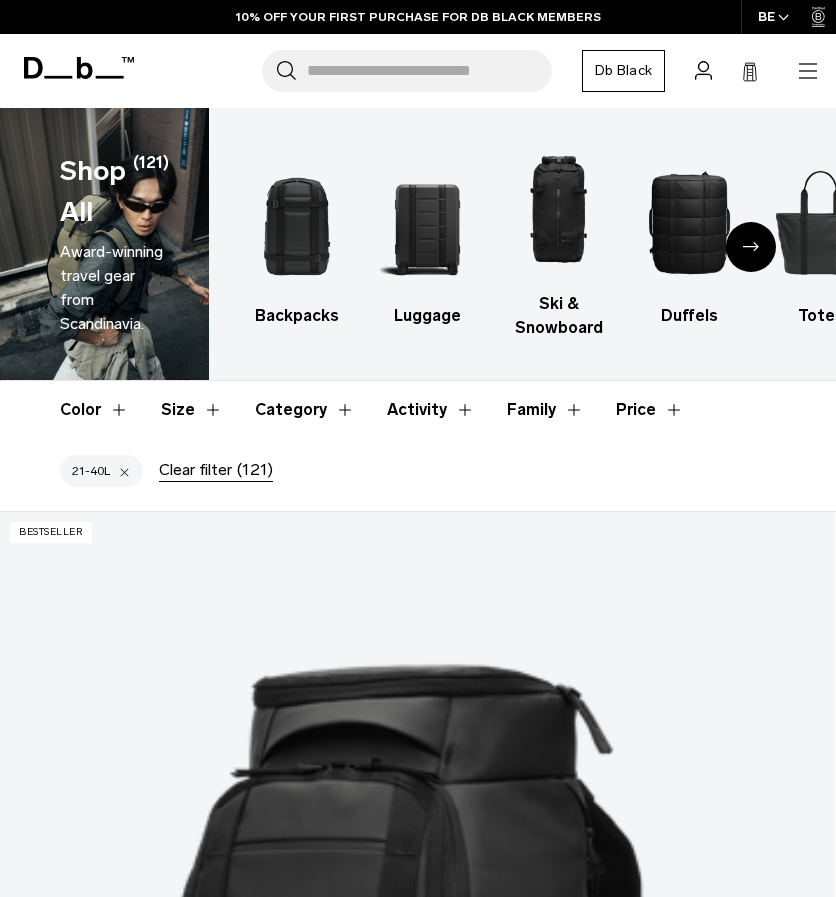 scroll, scrollTop: 8572, scrollLeft: 0, axis: vertical 